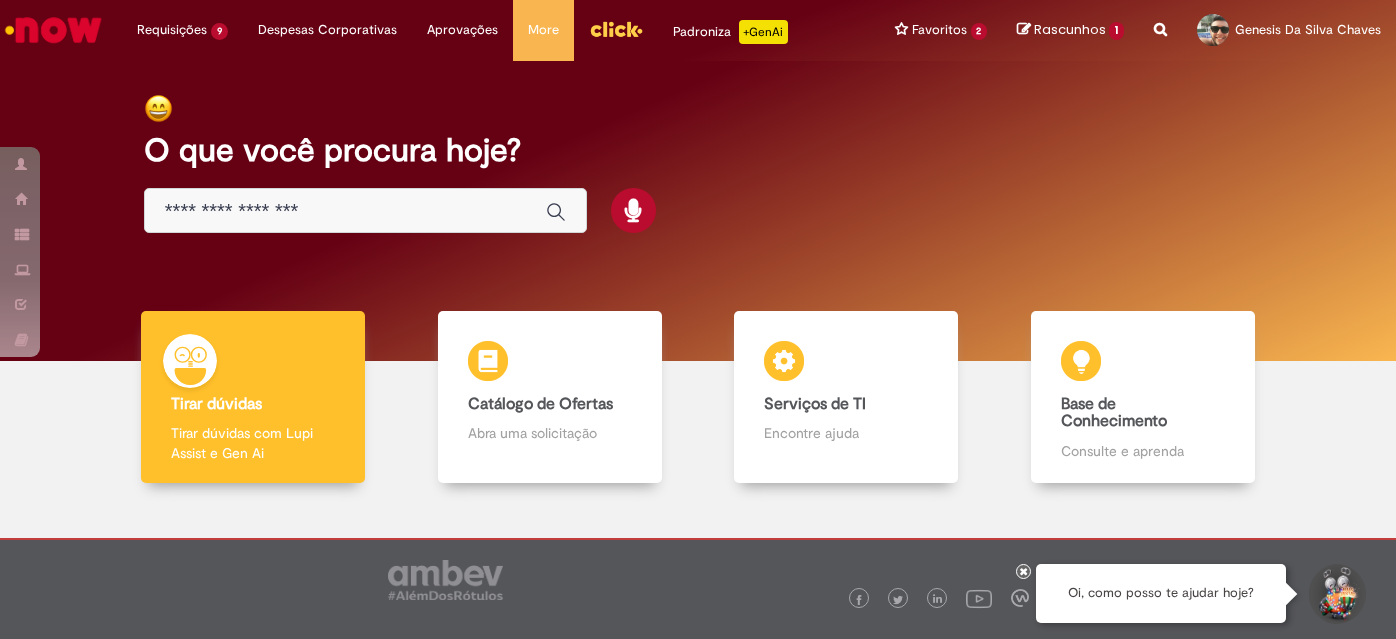 scroll, scrollTop: 0, scrollLeft: 0, axis: both 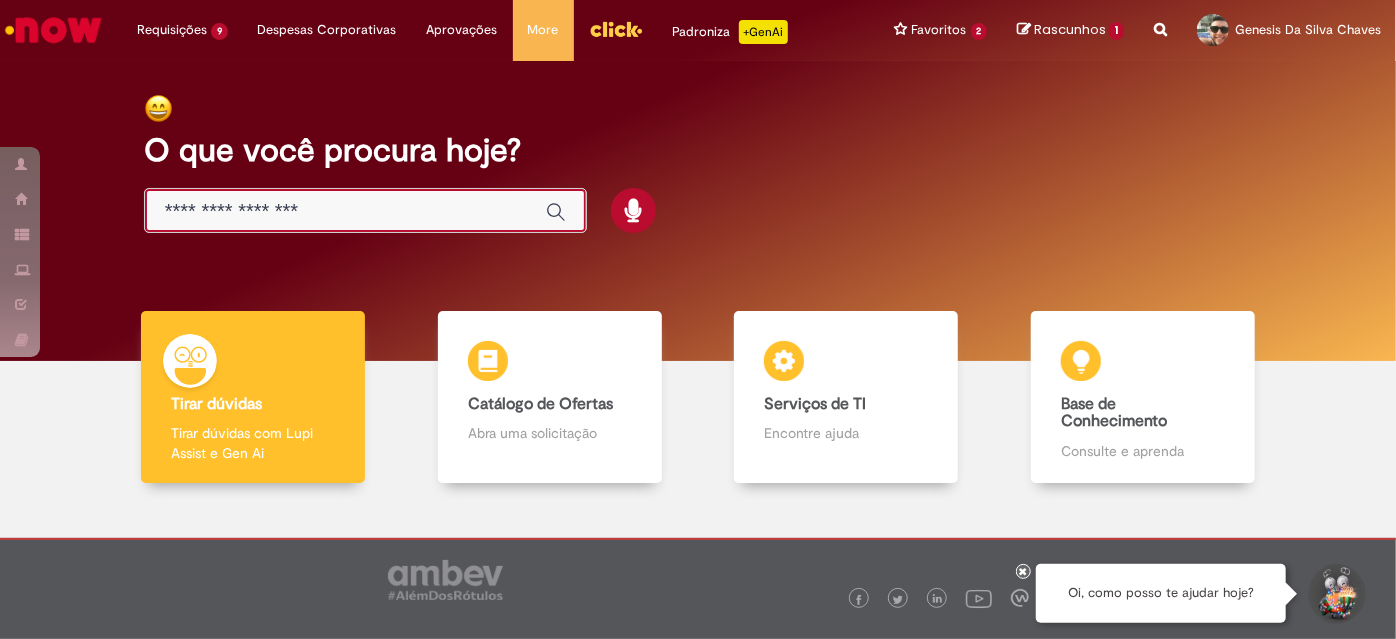 click at bounding box center [345, 211] 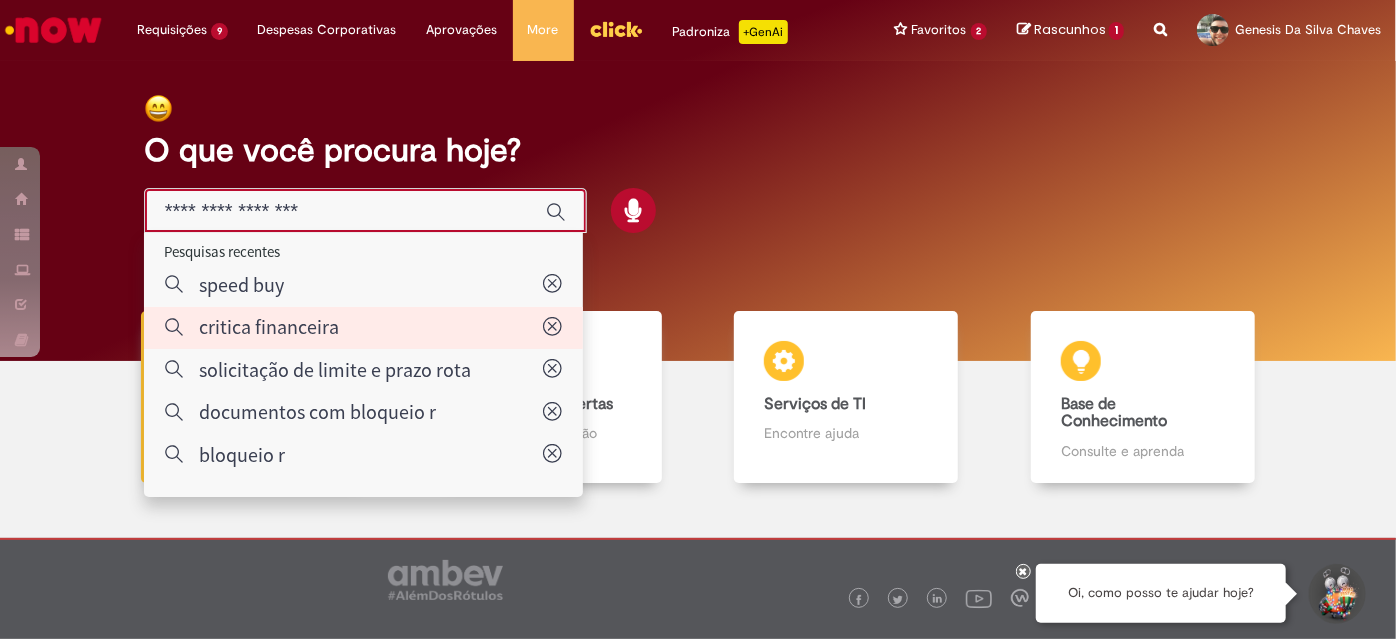 type on "**********" 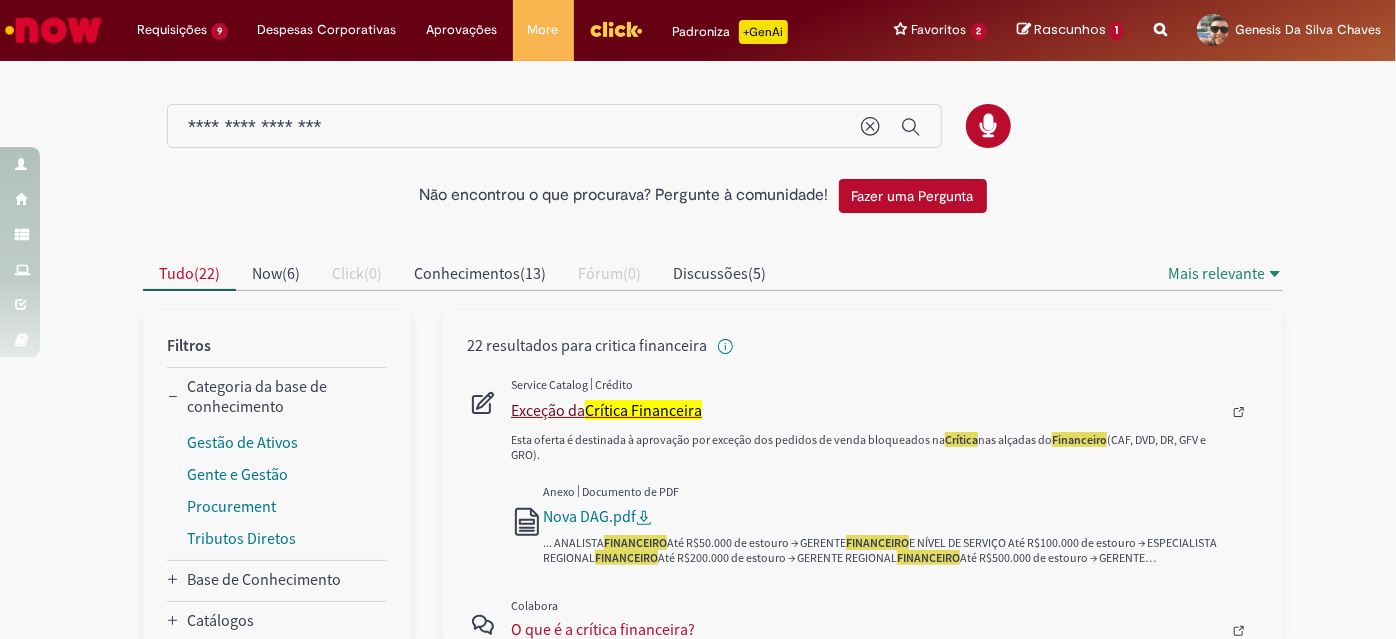 click on "Crítica Financeira" at bounding box center (643, 410) 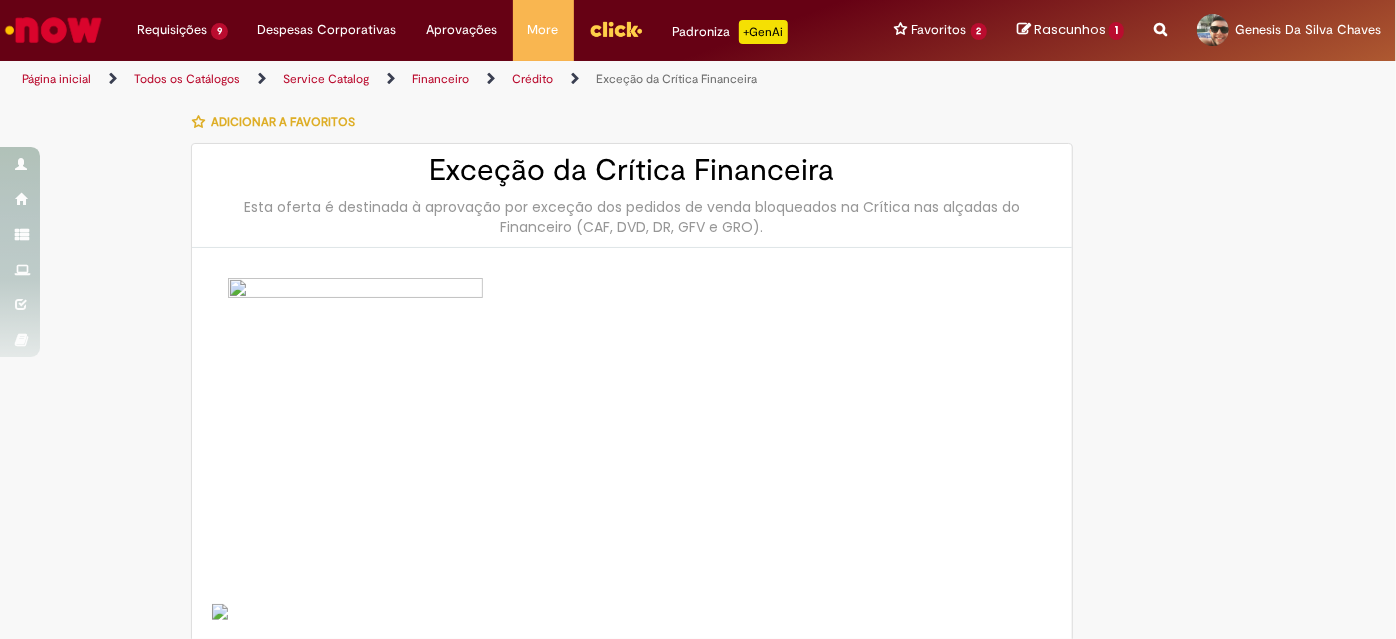 type on "********" 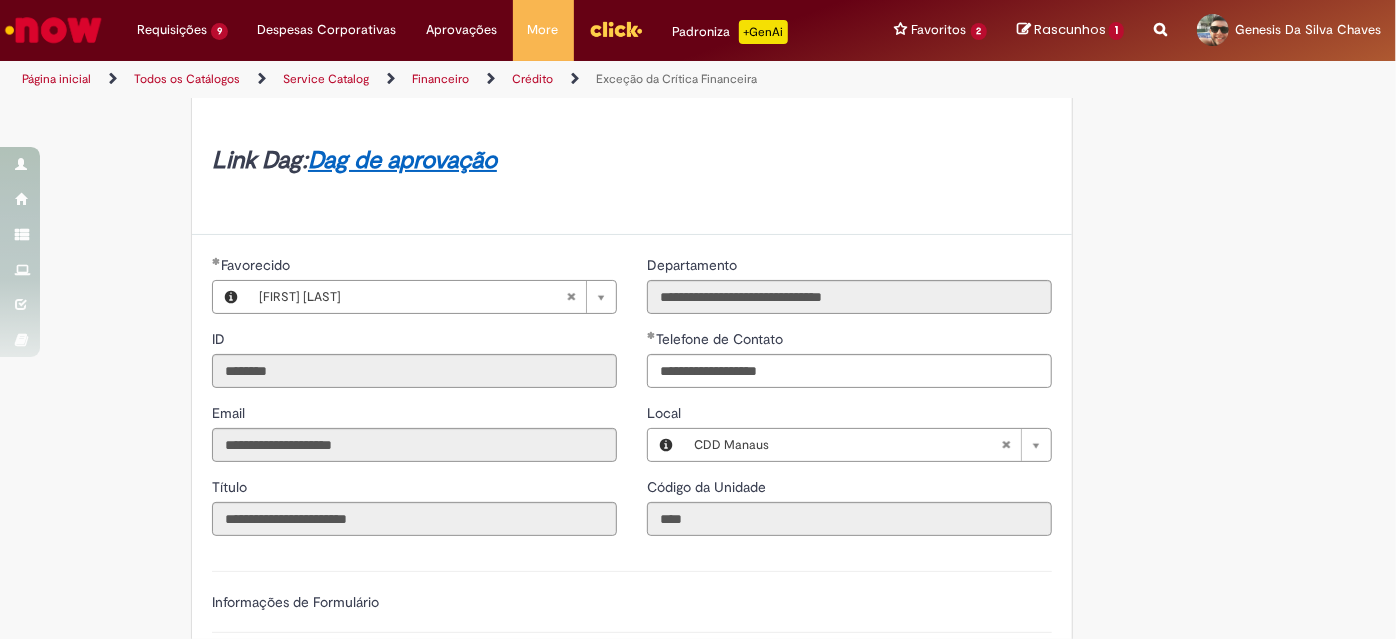 scroll, scrollTop: 1181, scrollLeft: 0, axis: vertical 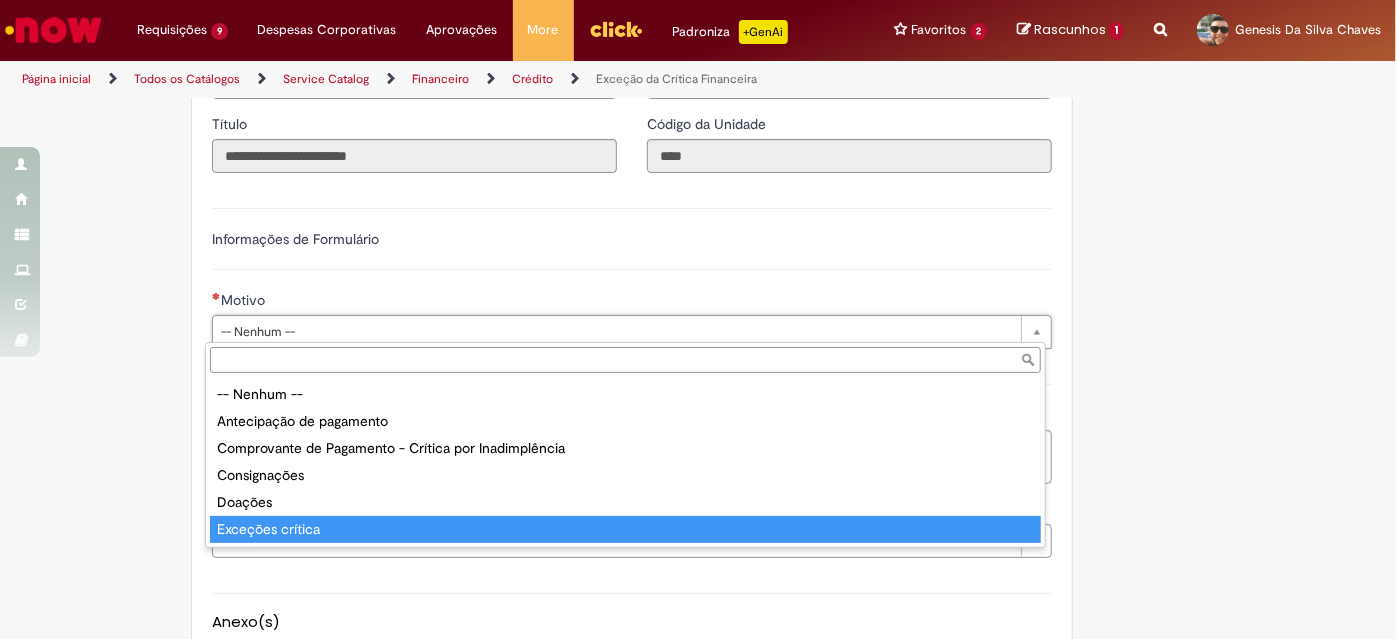 type on "**********" 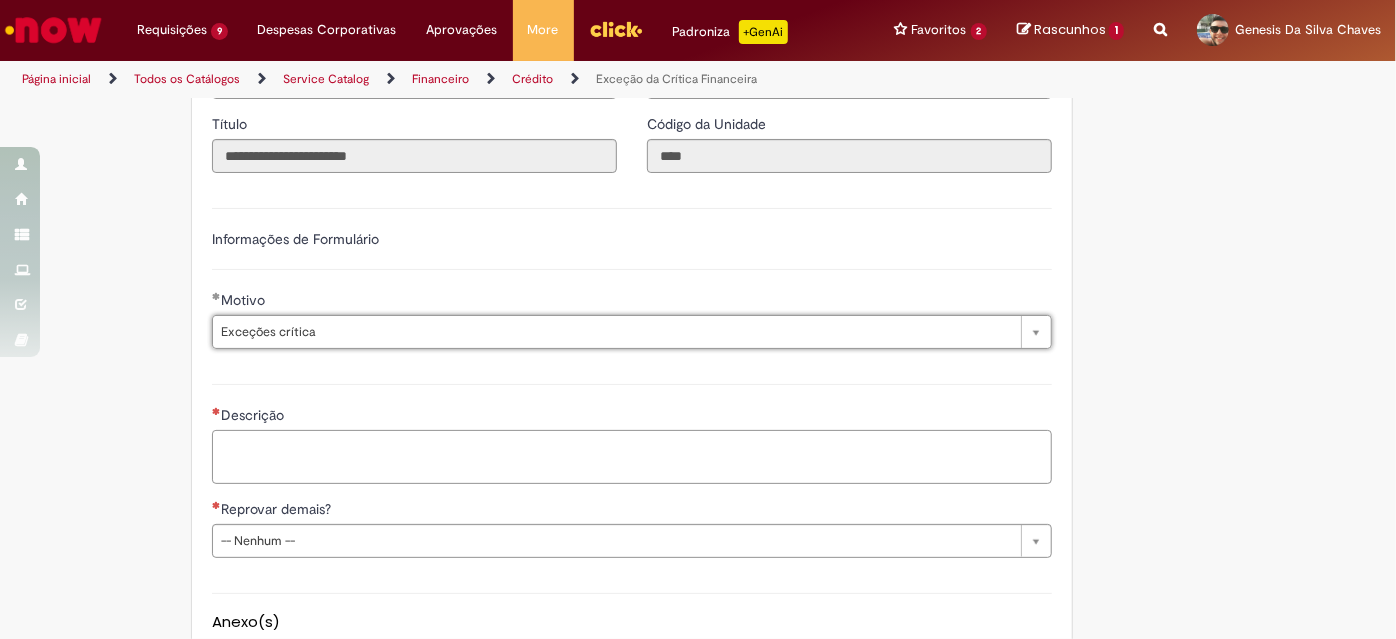 click on "Descrição" at bounding box center (632, 456) 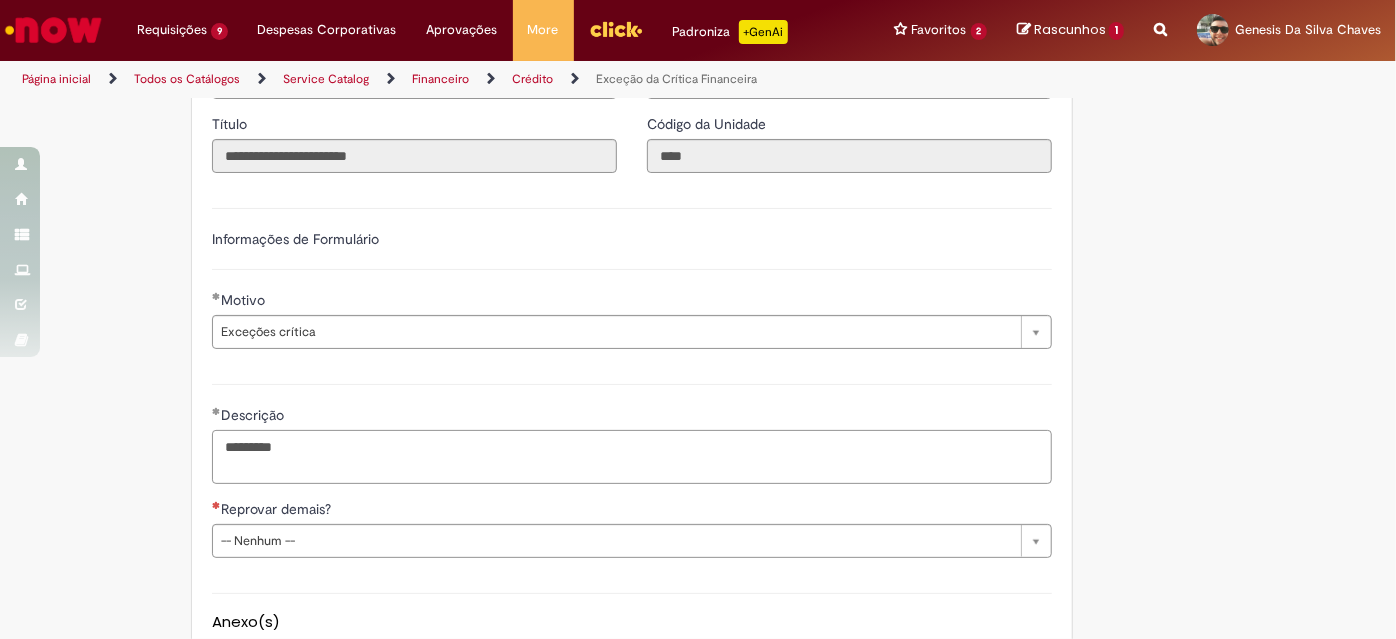 paste on "*****" 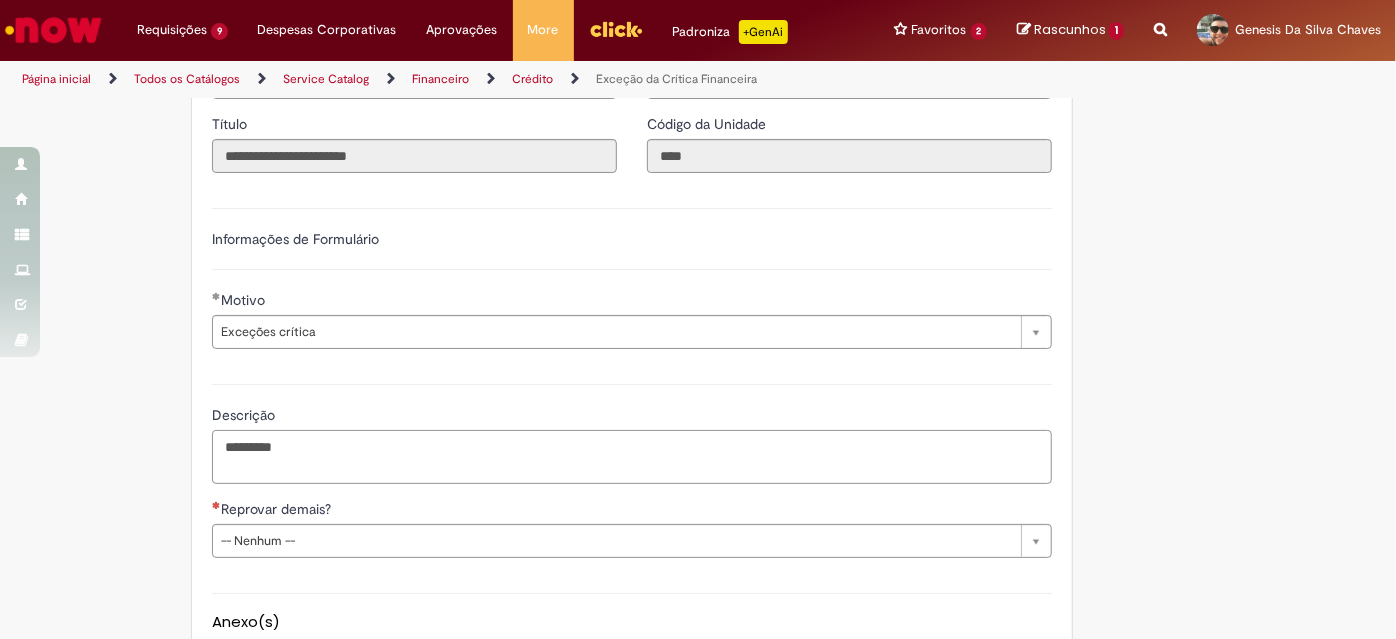 paste on "*****" 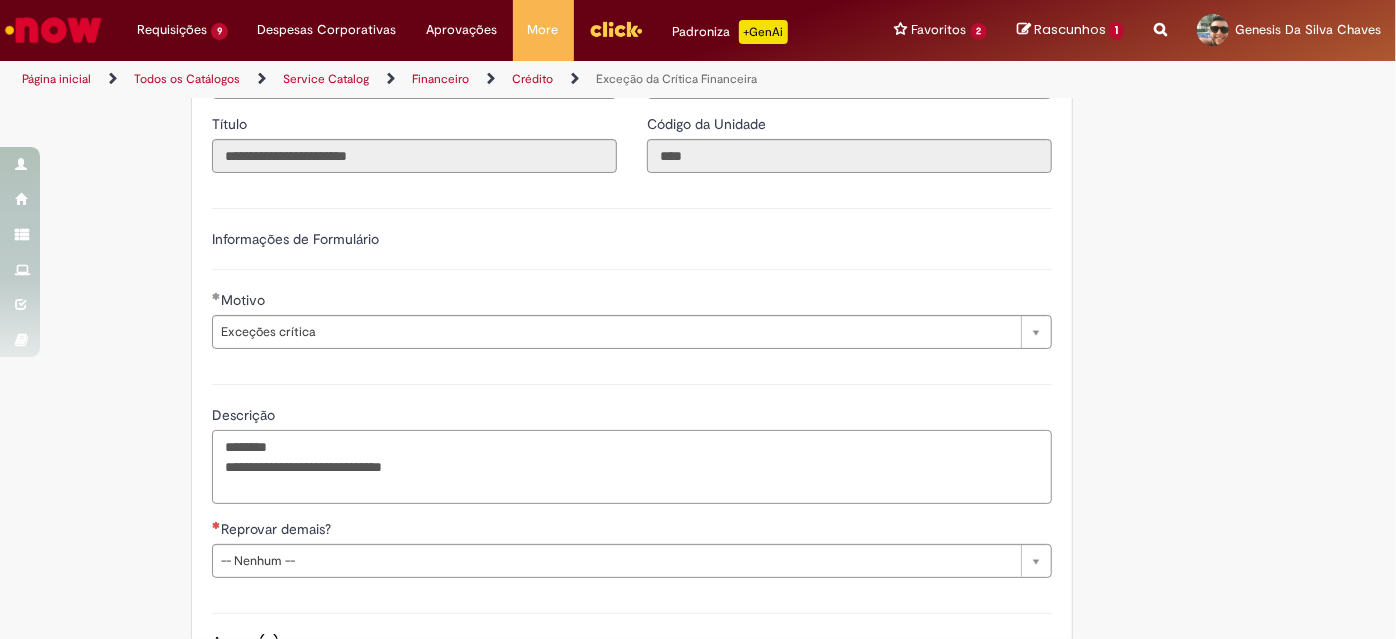 paste on "*****" 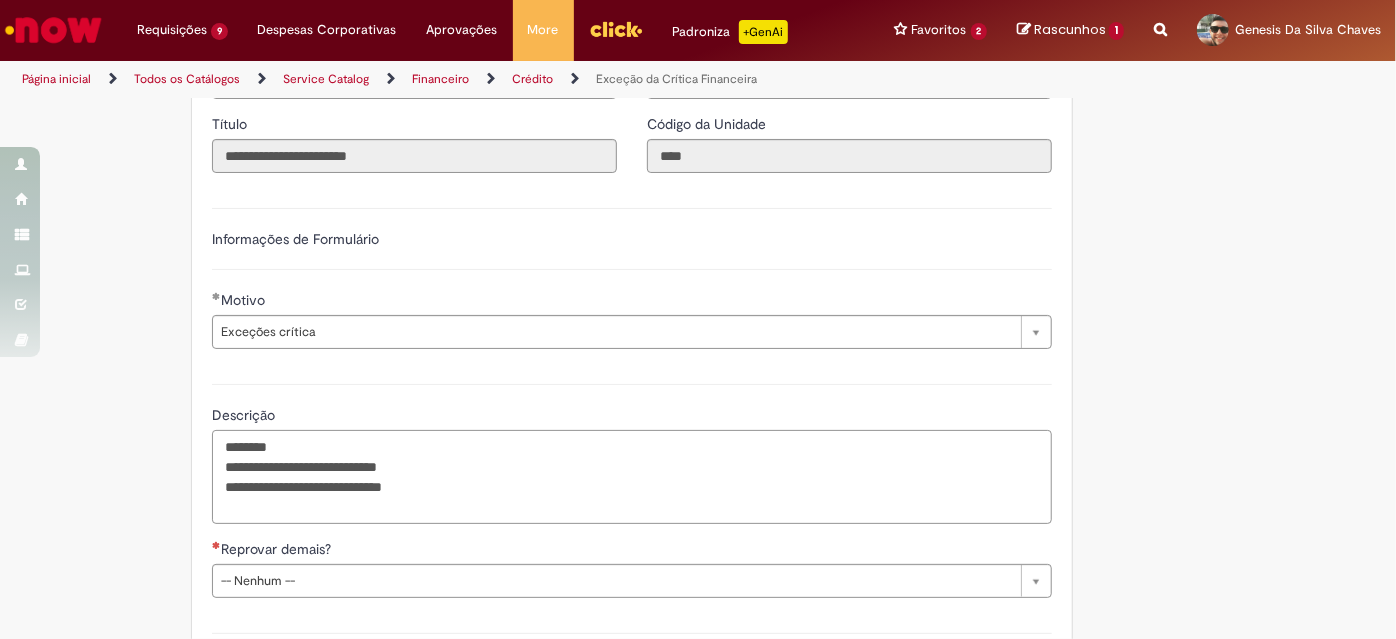 paste on "*****" 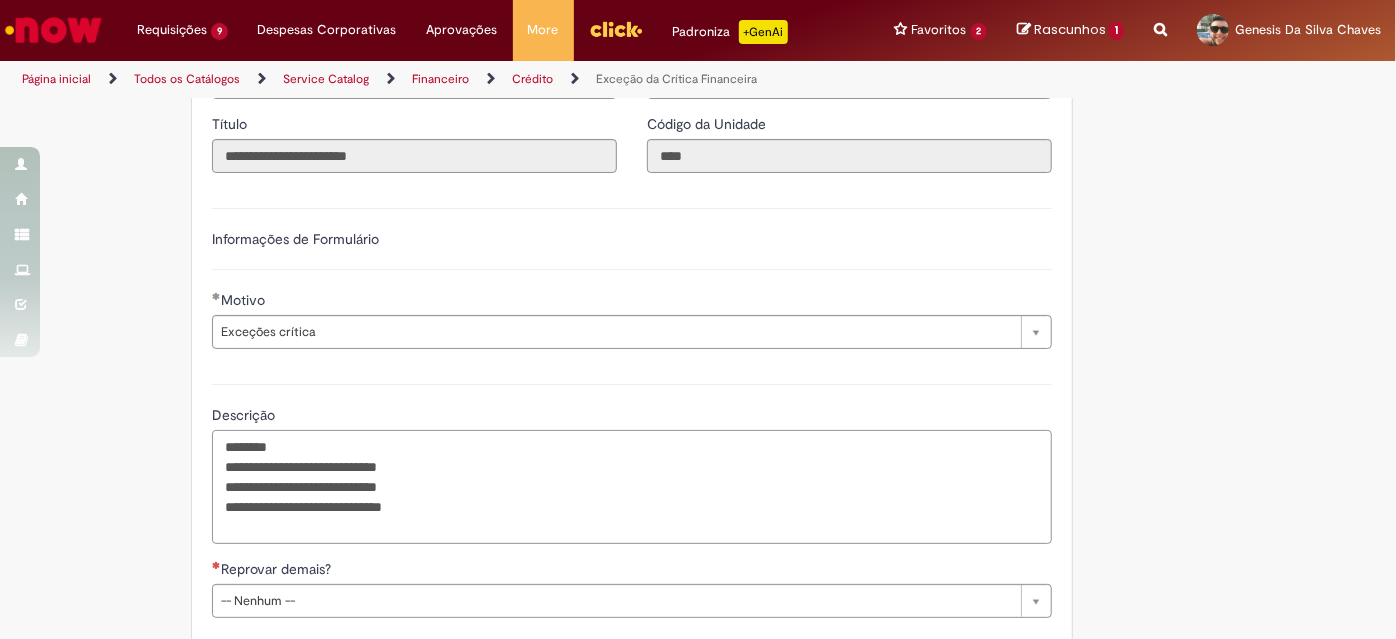 paste on "*****" 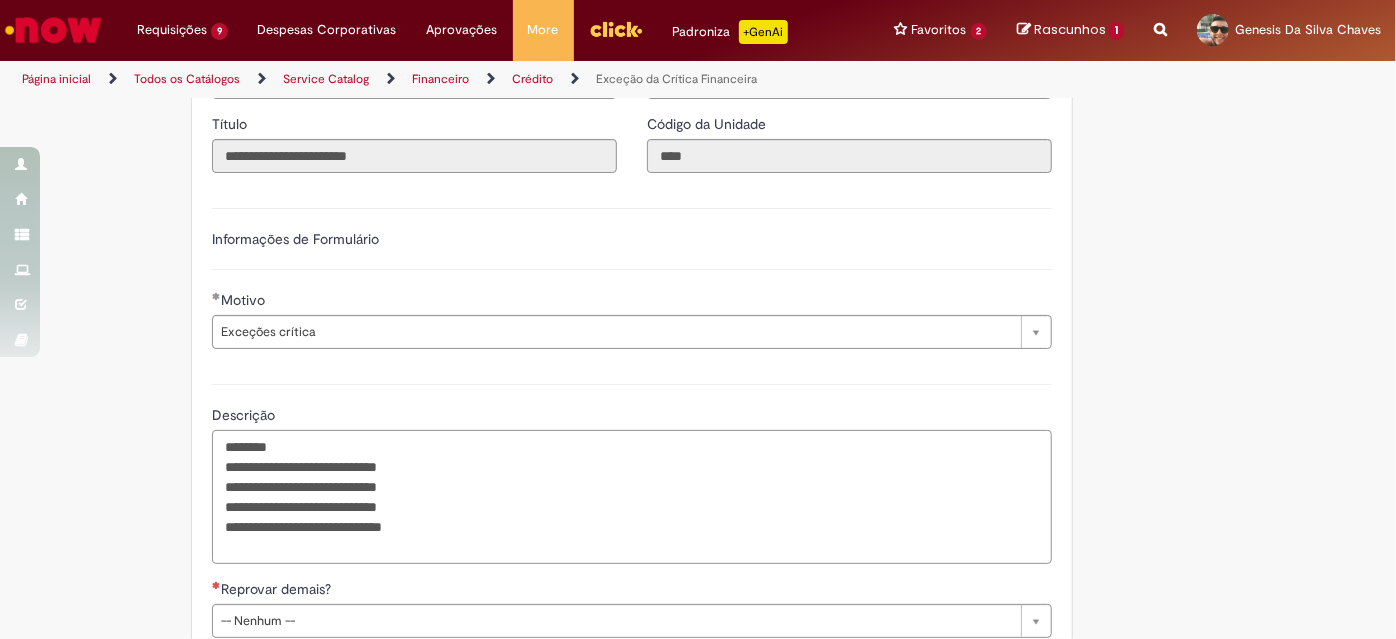 scroll, scrollTop: 1509, scrollLeft: 0, axis: vertical 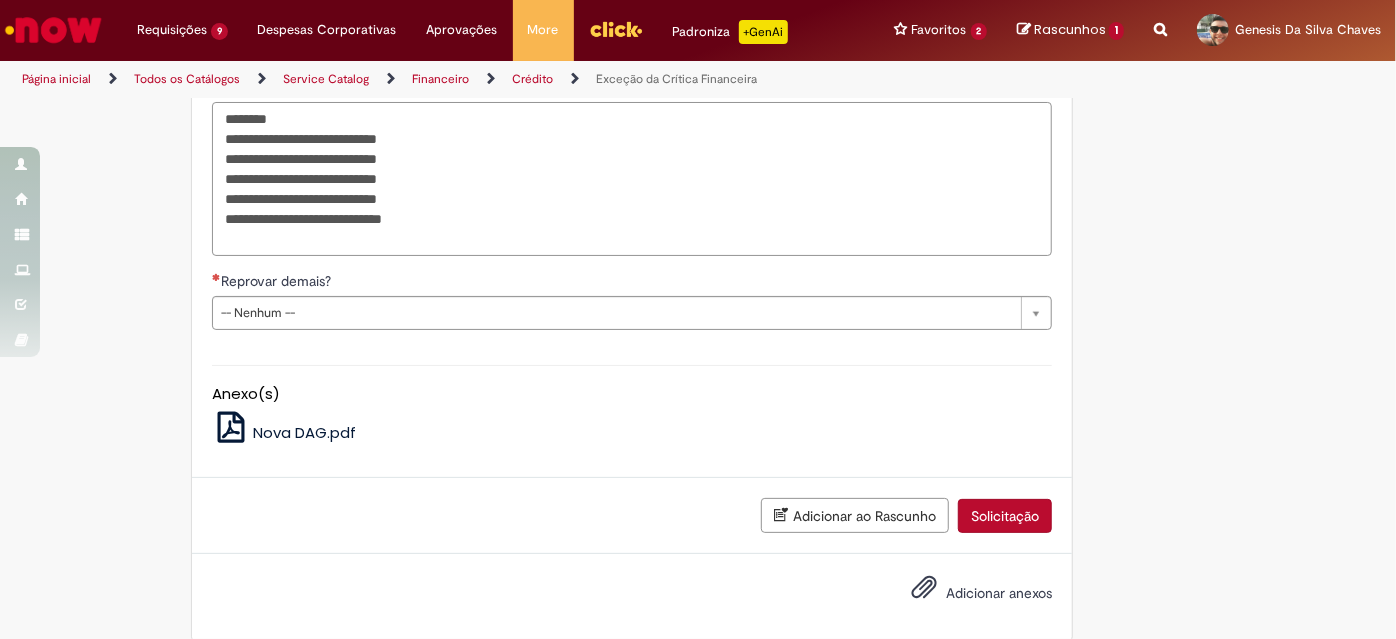 type on "**********" 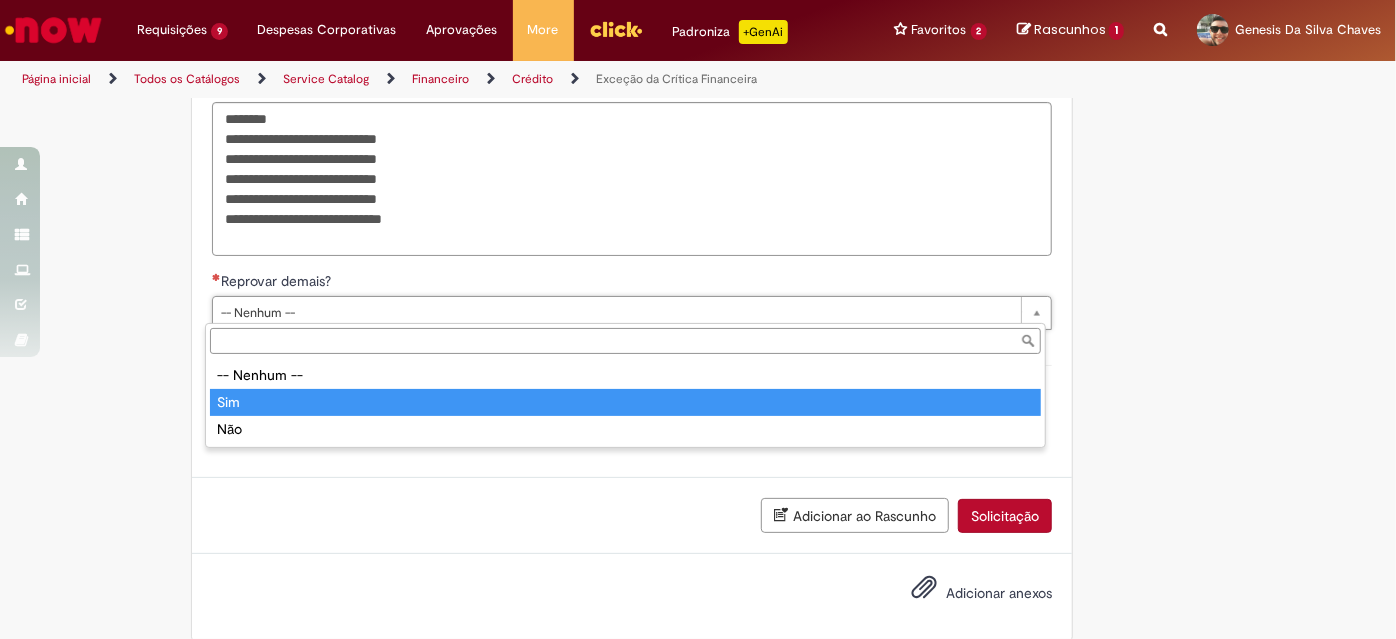 type on "***" 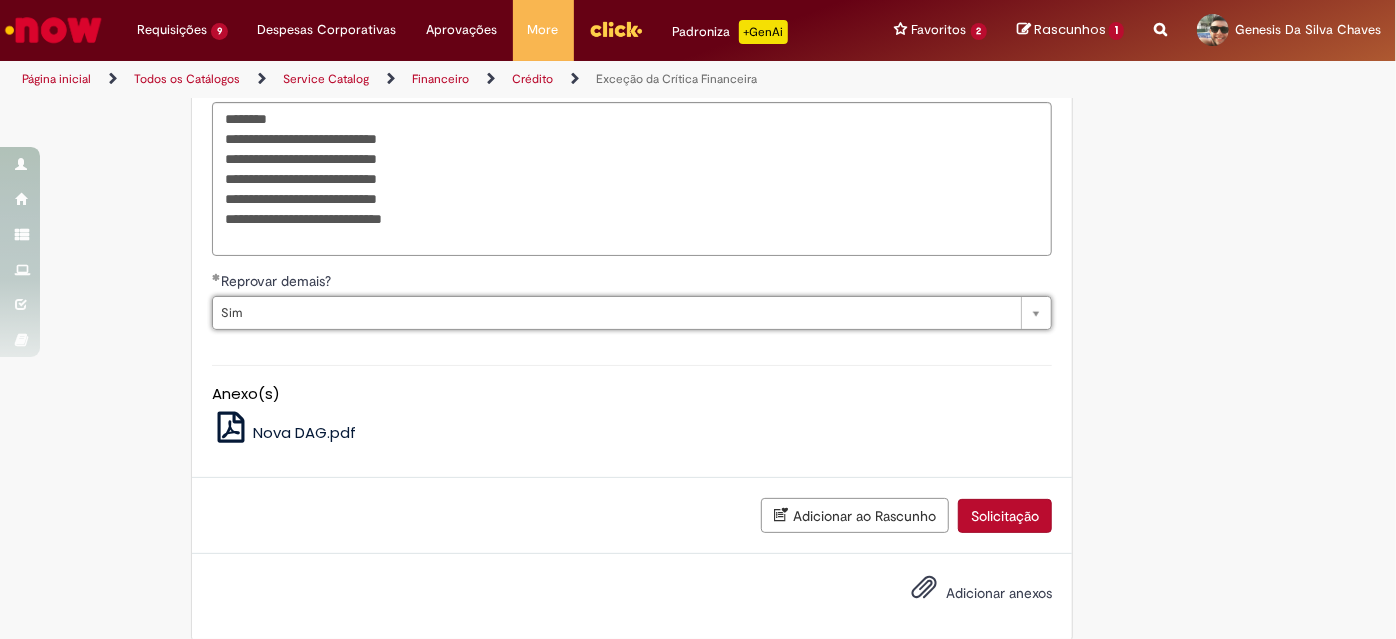 click on "Solicitação" at bounding box center (1005, 516) 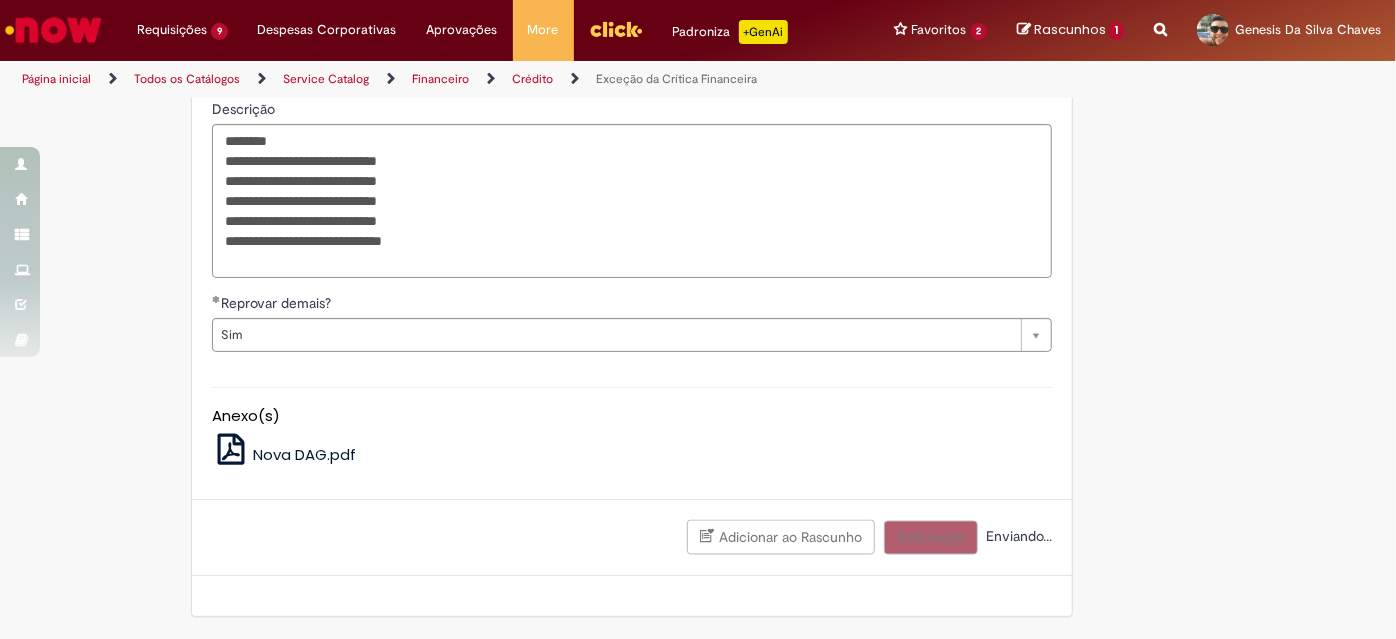 scroll, scrollTop: 1483, scrollLeft: 0, axis: vertical 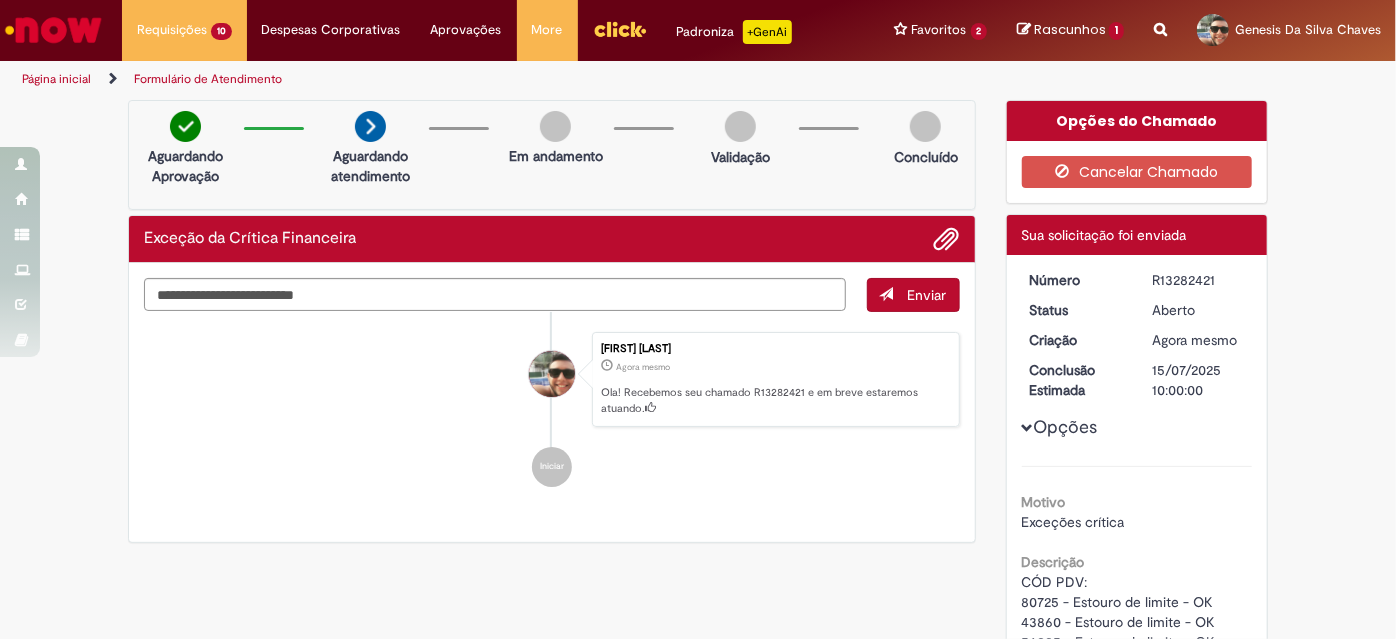 click on "R13282421" at bounding box center (1198, 280) 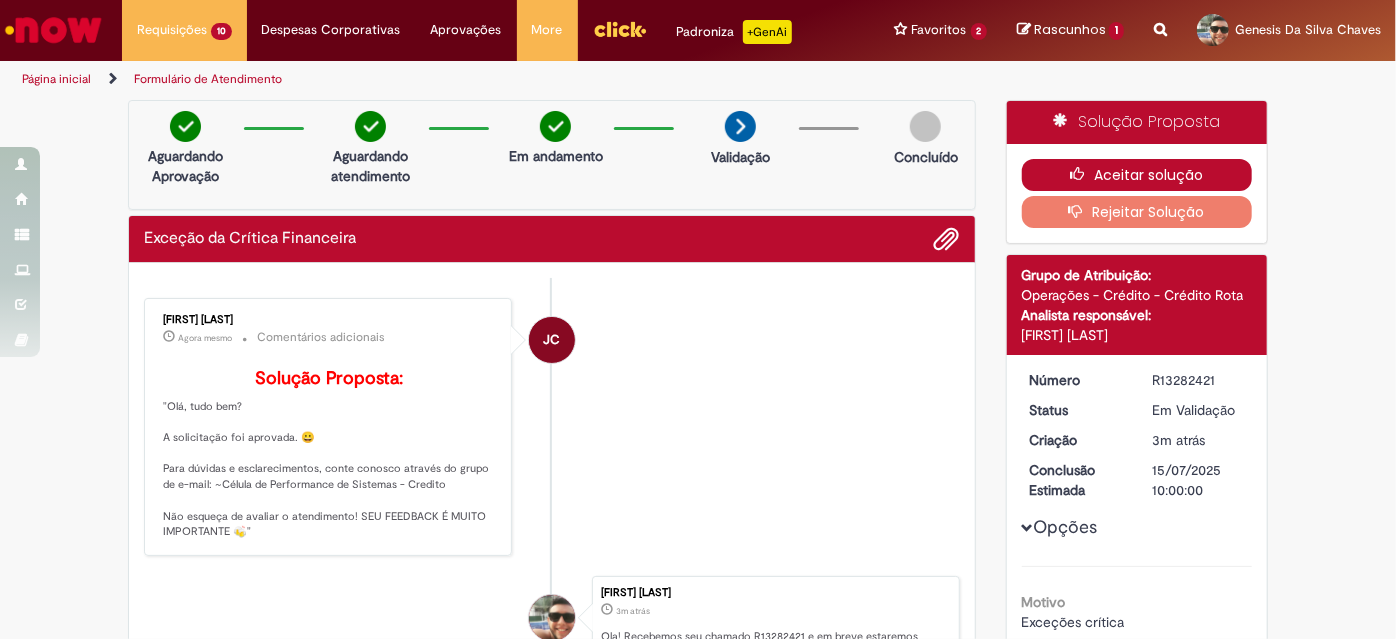 click on "Aceitar solução" at bounding box center (1137, 175) 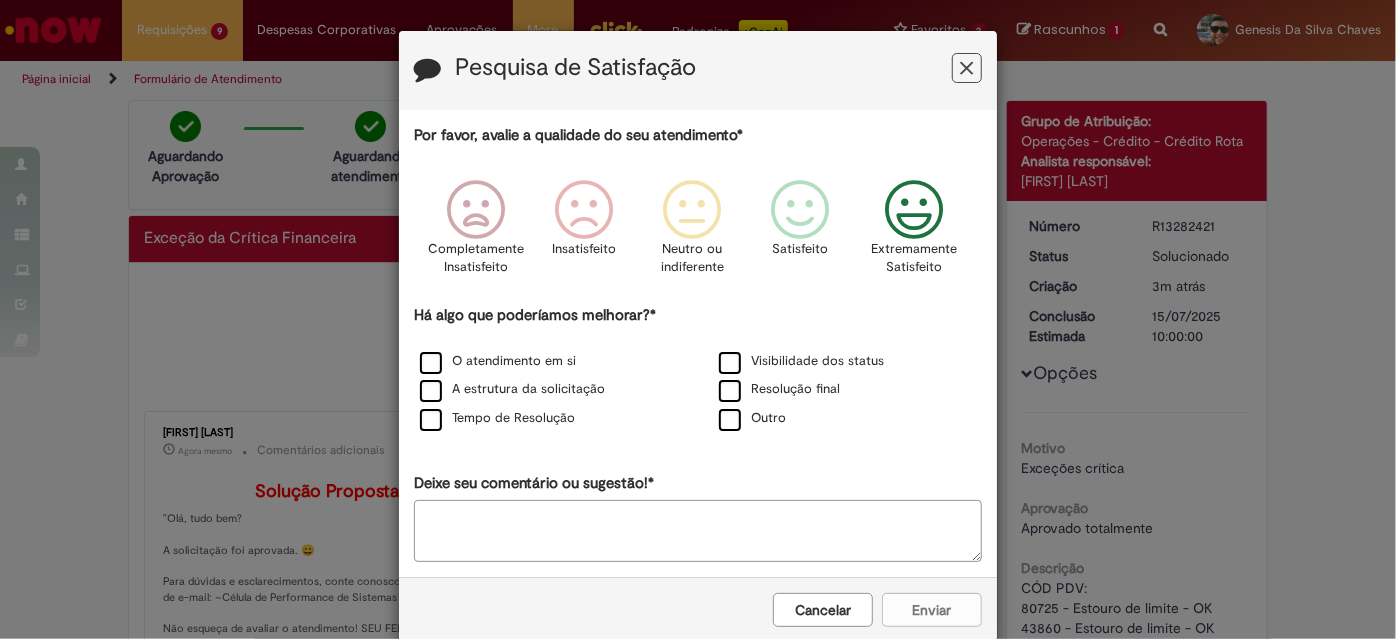 click at bounding box center (914, 210) 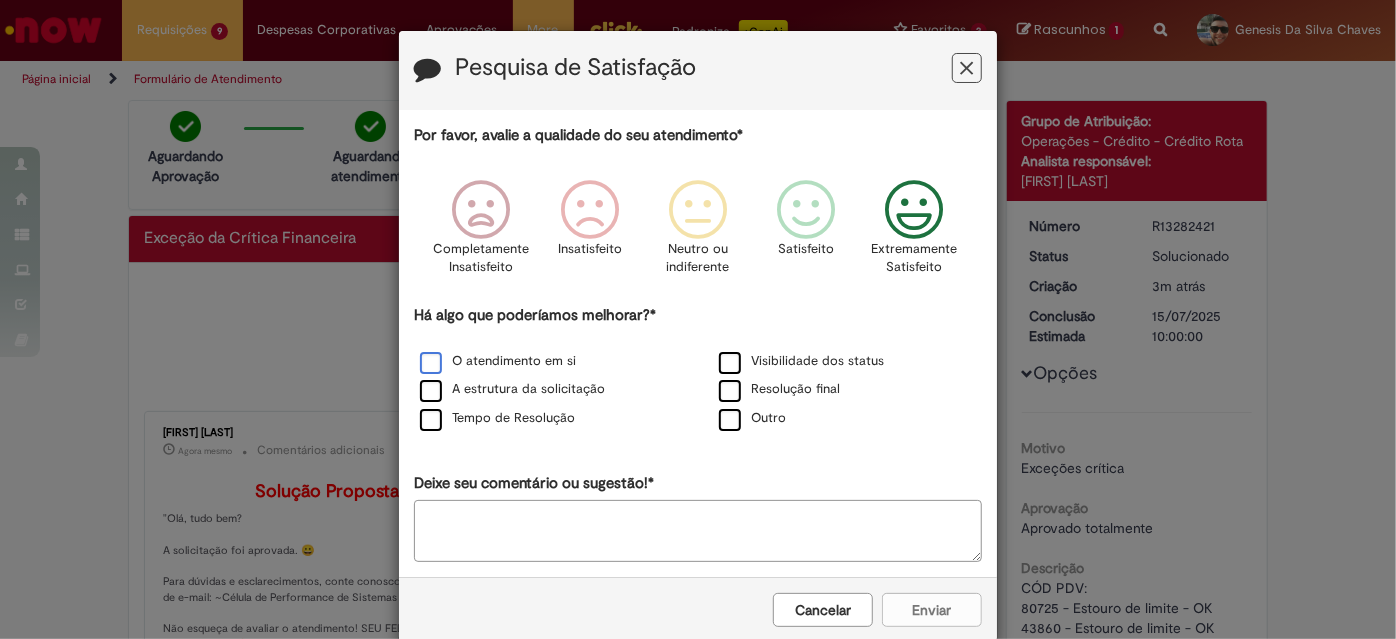 click on "O atendimento em si" at bounding box center (498, 361) 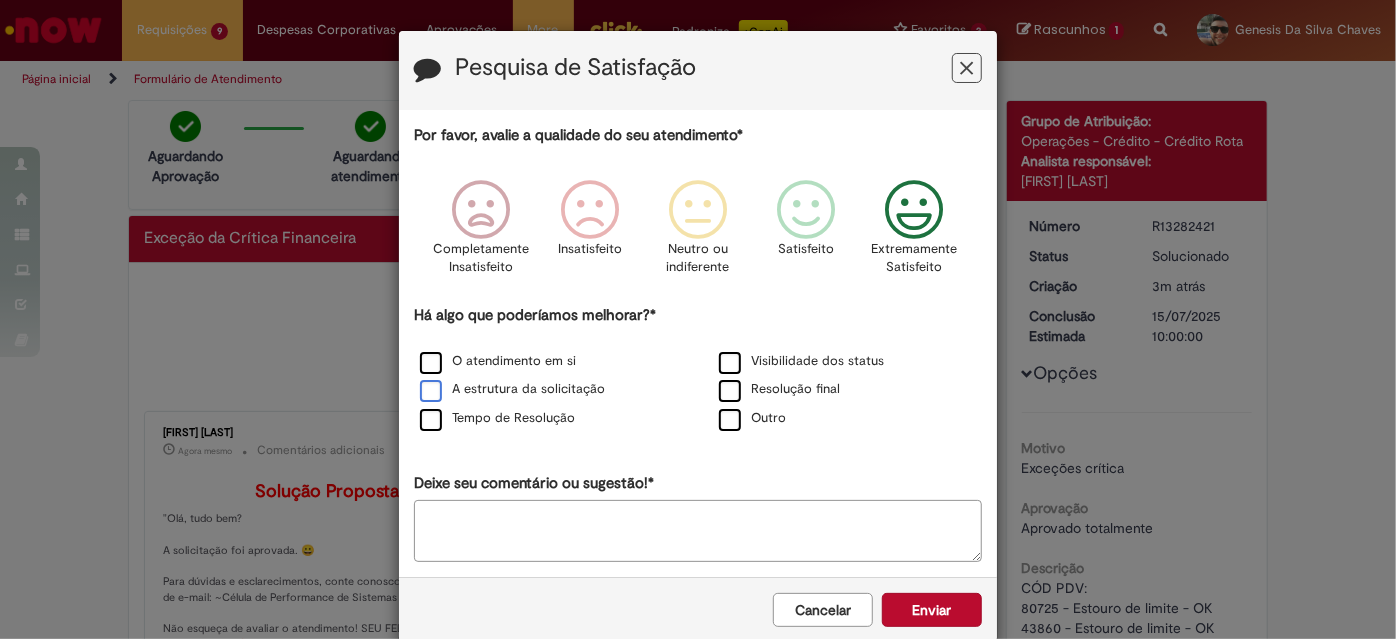 click on "A estrutura da solicitação" at bounding box center (512, 389) 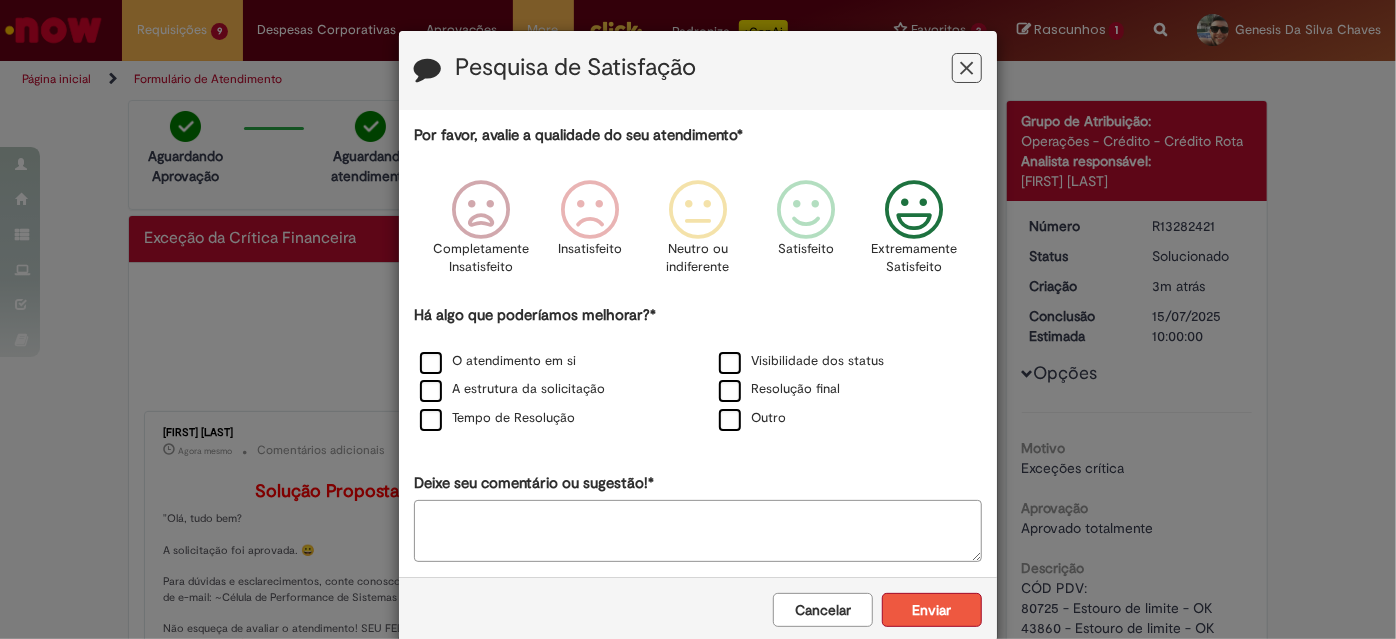 click on "Enviar" at bounding box center (932, 610) 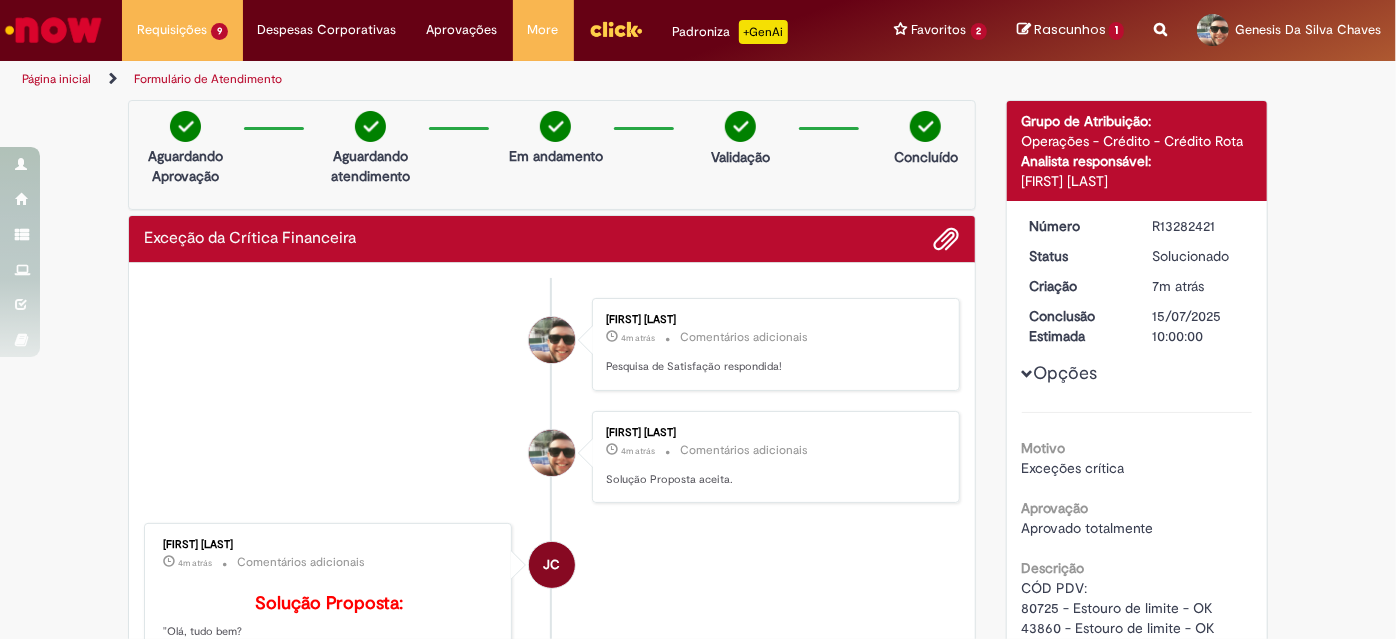 click on "Página inicial" at bounding box center [70, 79] 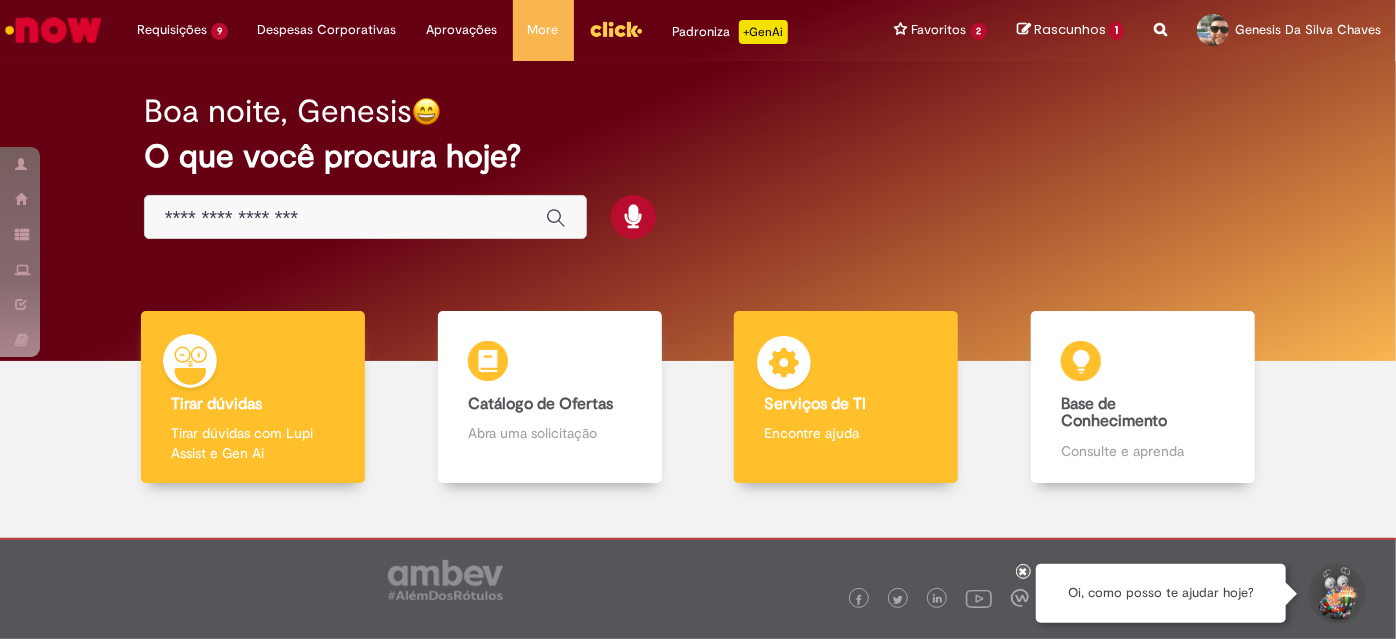 click on "Encontre ajuda" at bounding box center [846, 433] 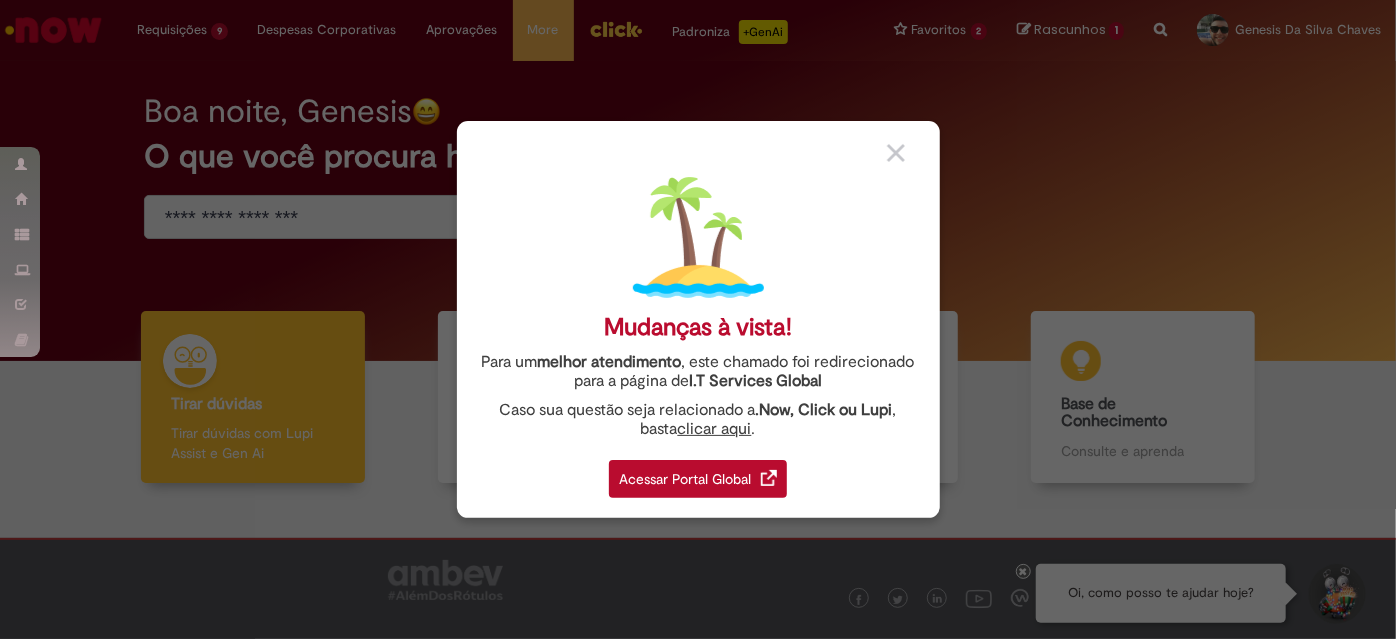 click on "Acessar Portal Global" at bounding box center [698, 479] 